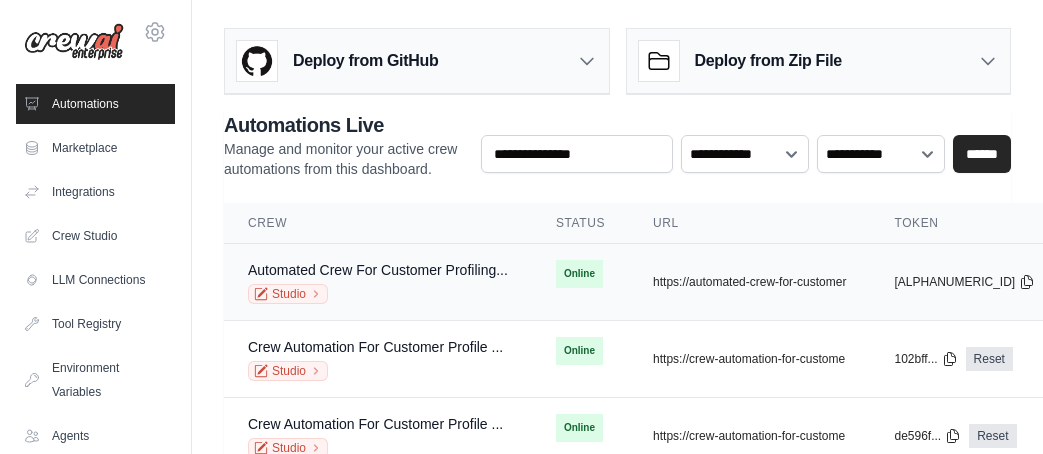 scroll, scrollTop: 0, scrollLeft: 0, axis: both 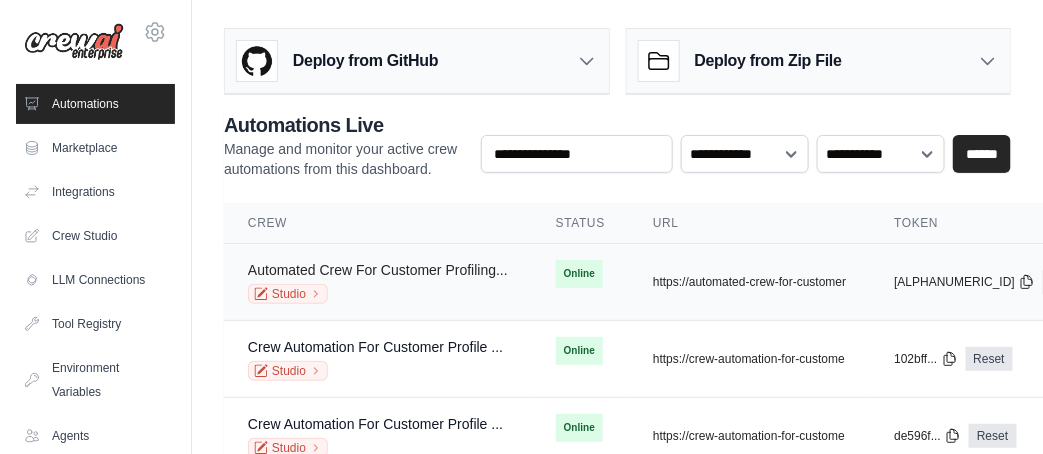 click on "Automated Crew For Customer Profiling..." at bounding box center [378, 270] 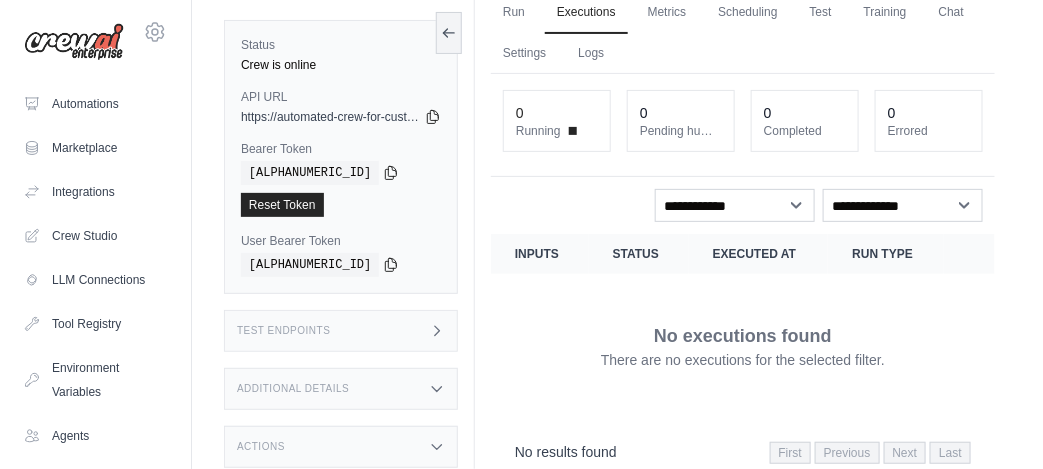 scroll, scrollTop: 0, scrollLeft: 0, axis: both 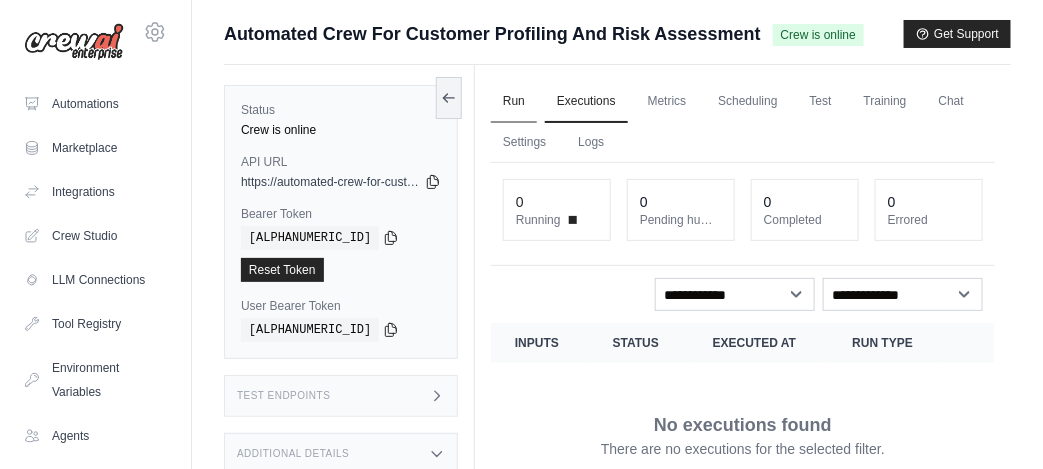 click on "Run" at bounding box center (514, 102) 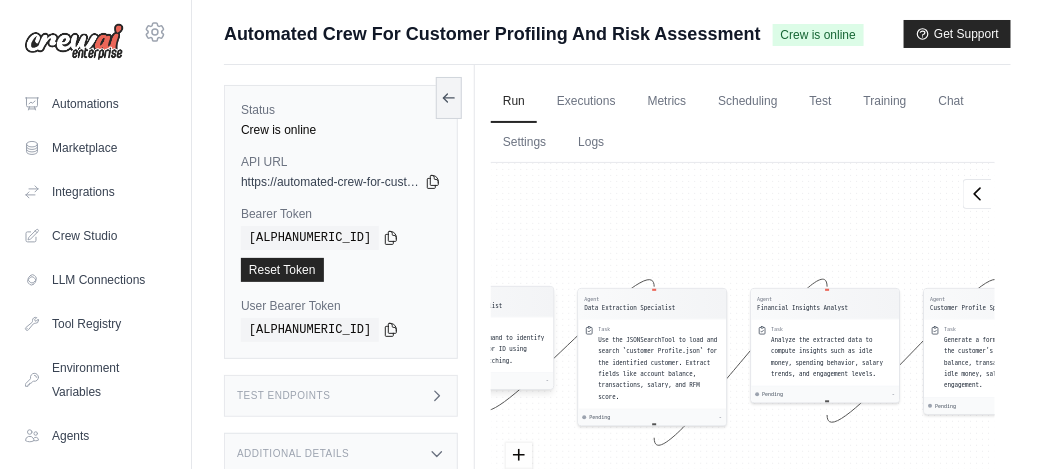 click on "Parse the user command to identify the customer name or ID using regex and fuzzy matching." at bounding box center (487, 350) 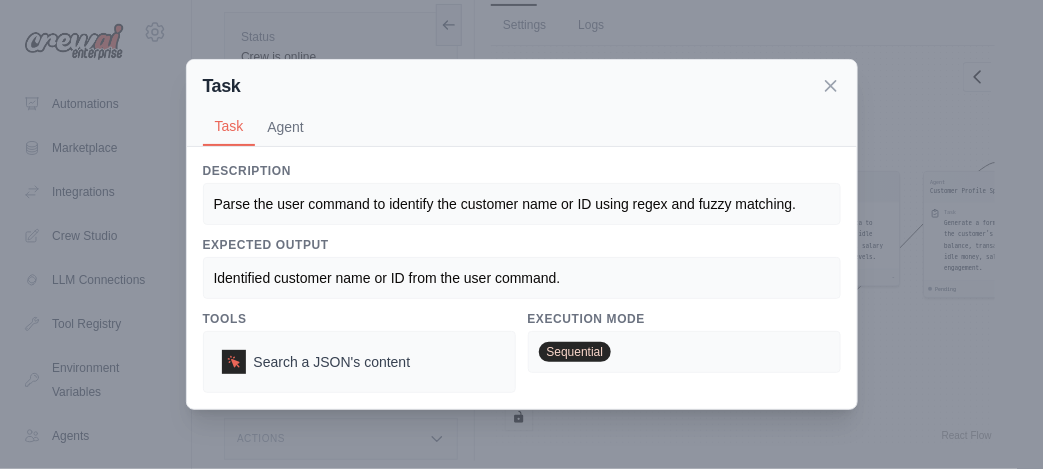 scroll, scrollTop: 126, scrollLeft: 0, axis: vertical 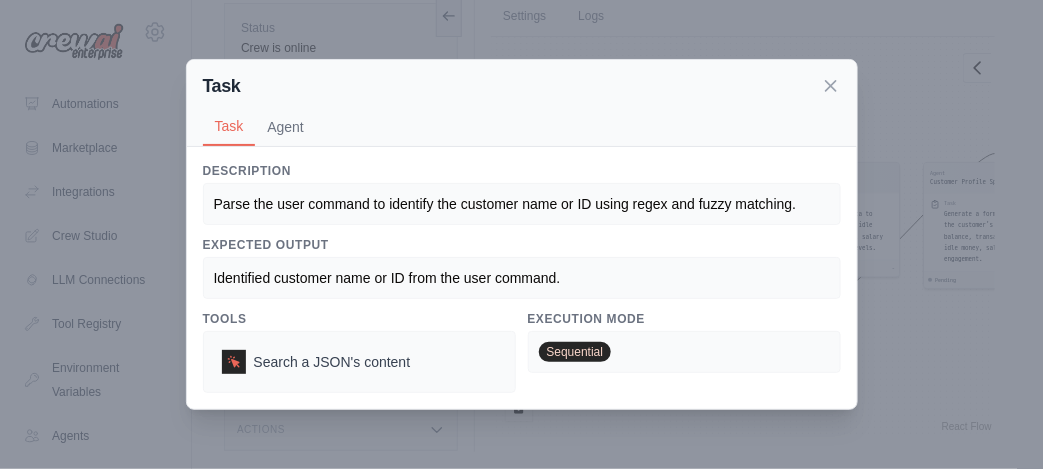 click on "Task" at bounding box center (522, 86) 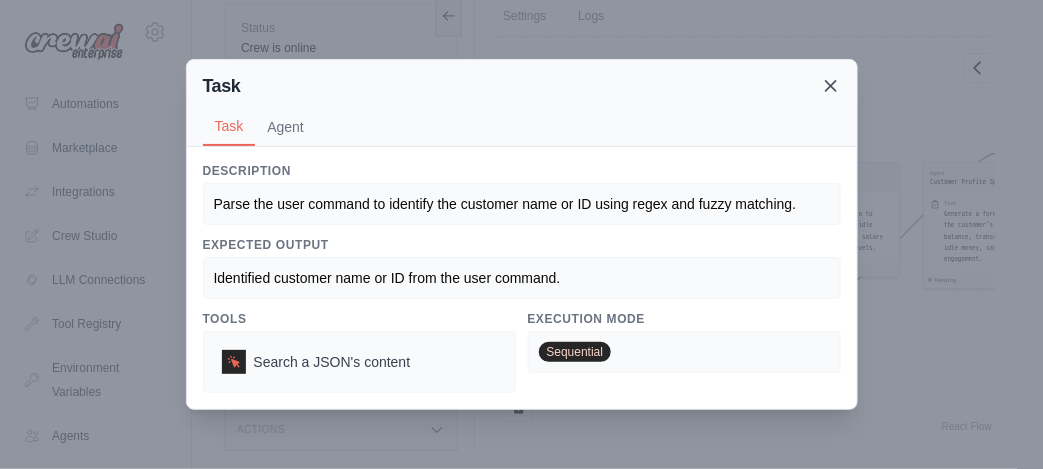 click 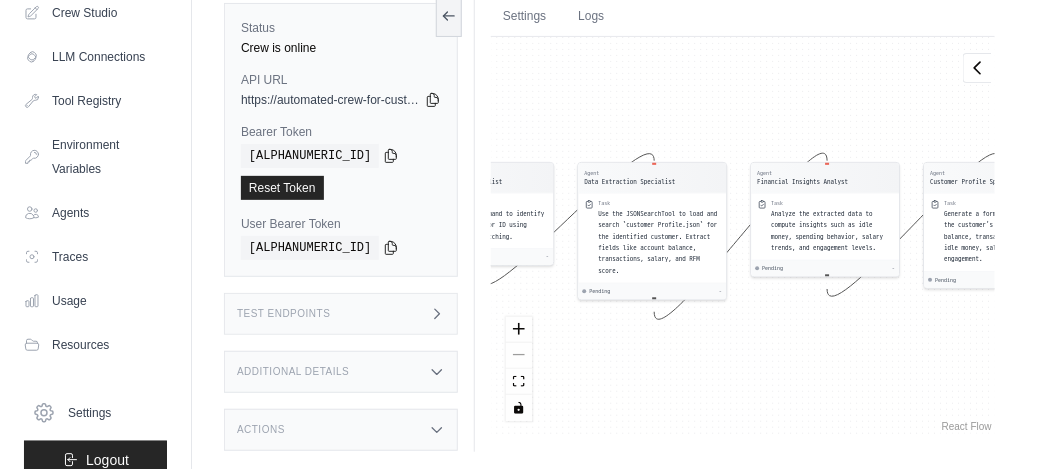scroll, scrollTop: 247, scrollLeft: 0, axis: vertical 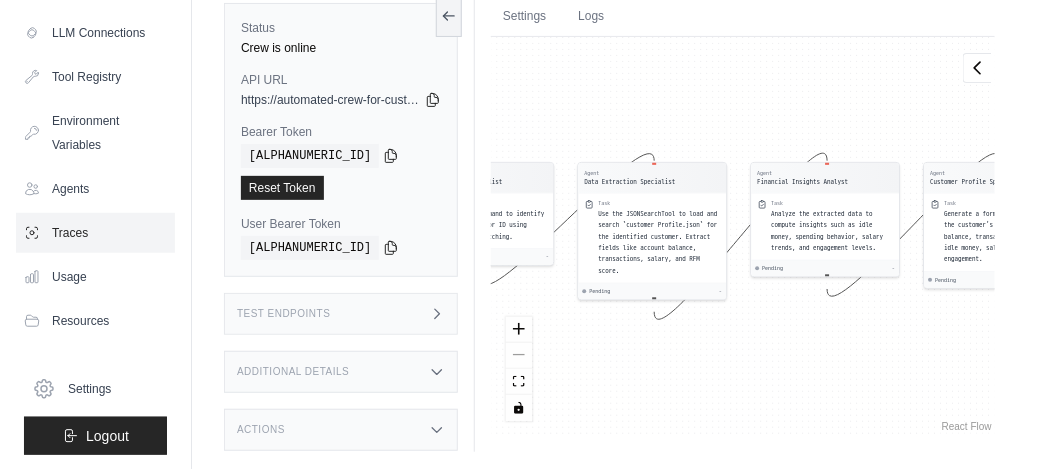 click on "Traces" at bounding box center [95, 233] 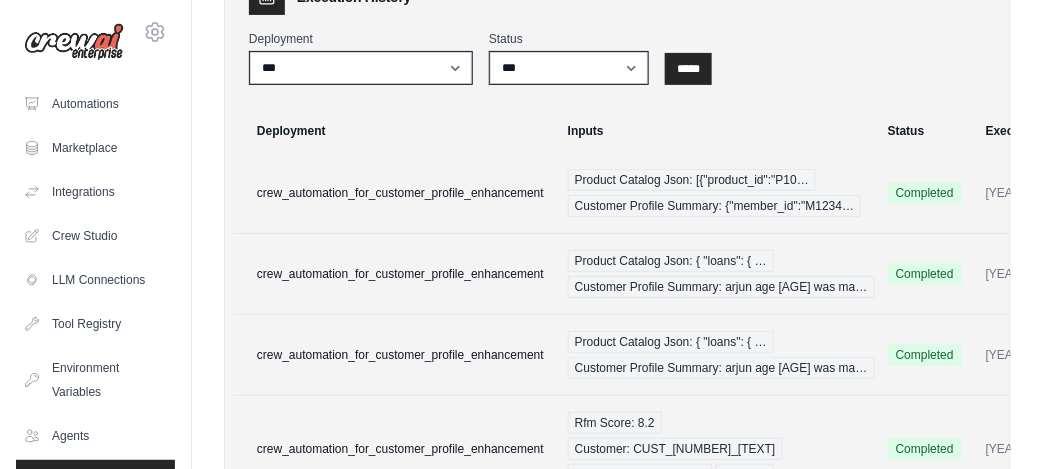 scroll, scrollTop: 0, scrollLeft: 0, axis: both 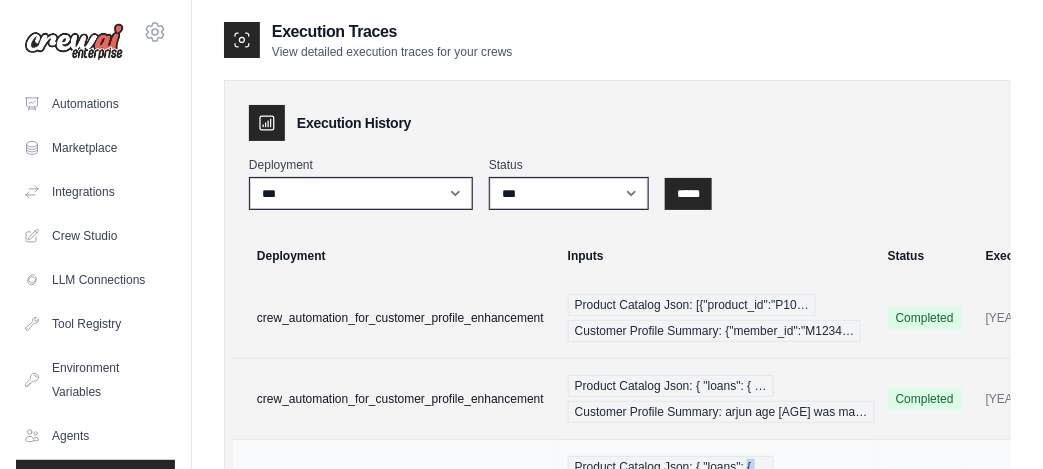 click on "Product Catalog Json:
{   "loans": {     …" at bounding box center [671, 467] 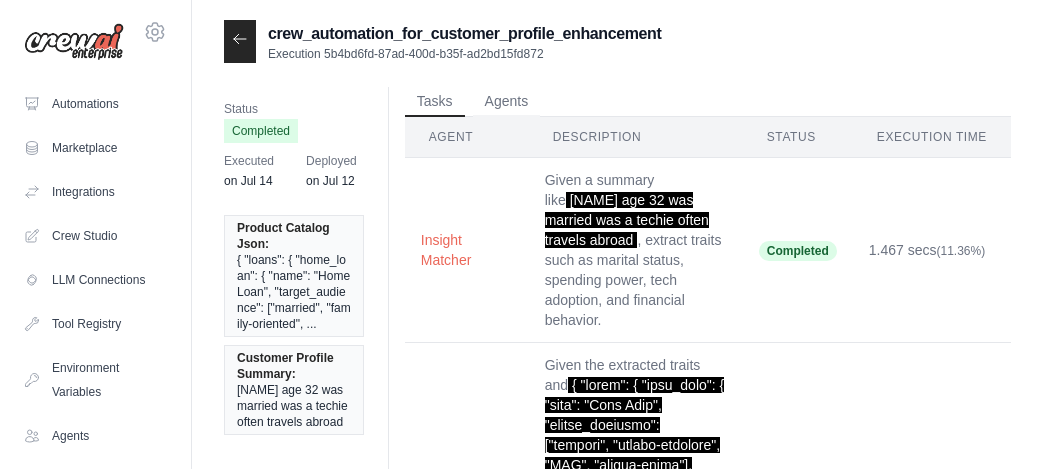 scroll, scrollTop: 0, scrollLeft: 0, axis: both 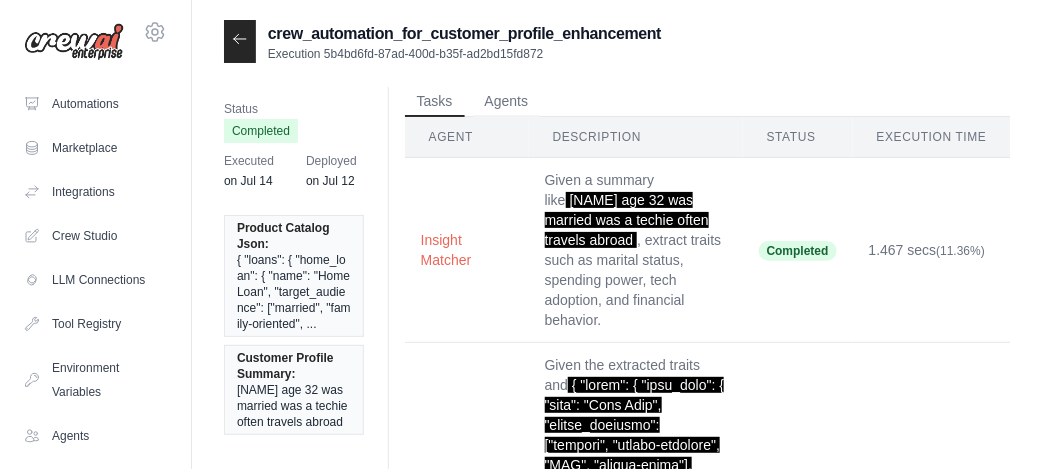 click at bounding box center (240, 41) 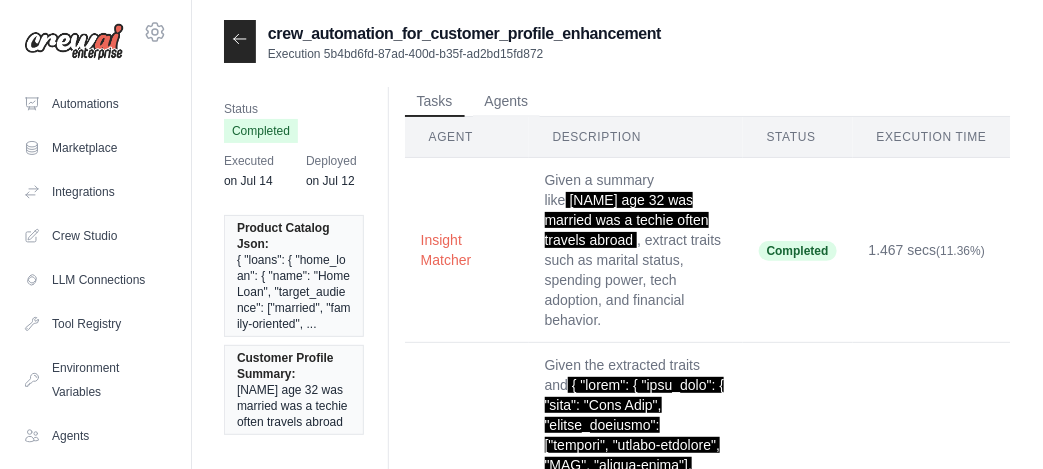 click at bounding box center (240, 41) 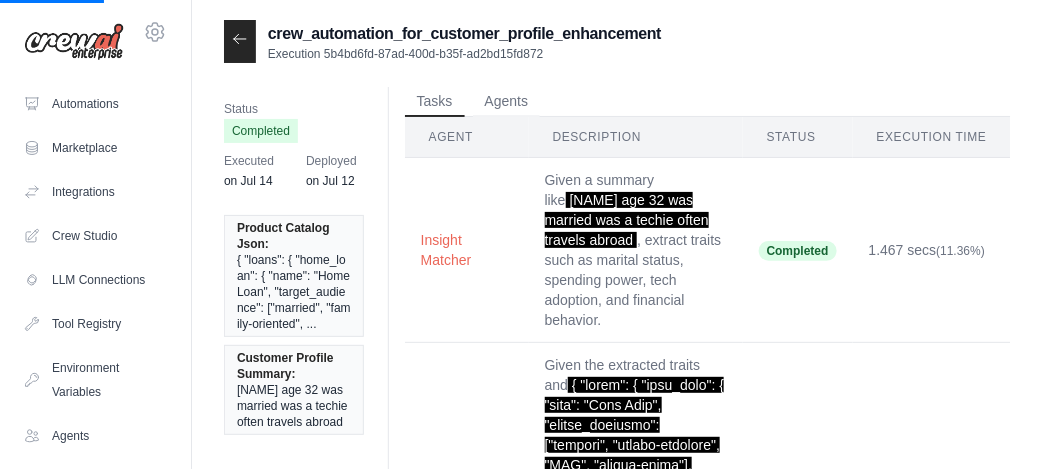 click 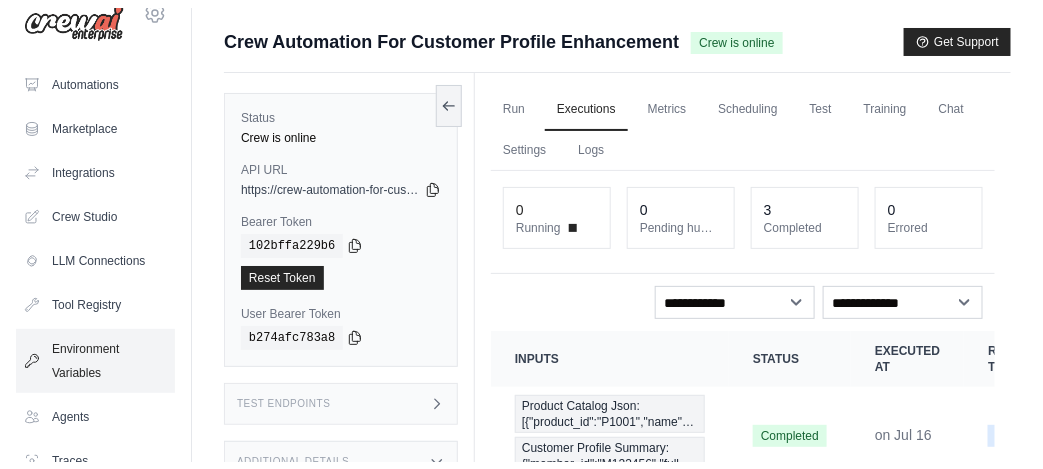 scroll, scrollTop: 0, scrollLeft: 0, axis: both 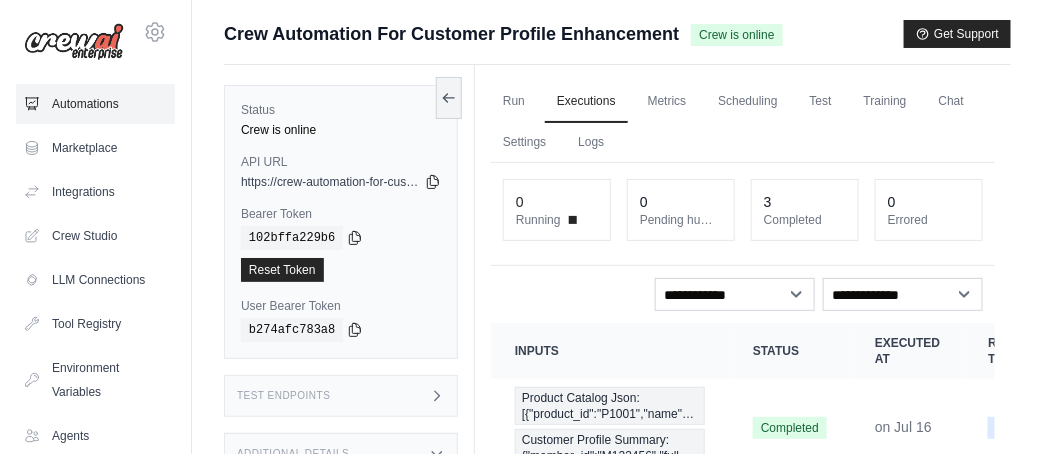 click on "Automations" at bounding box center [95, 104] 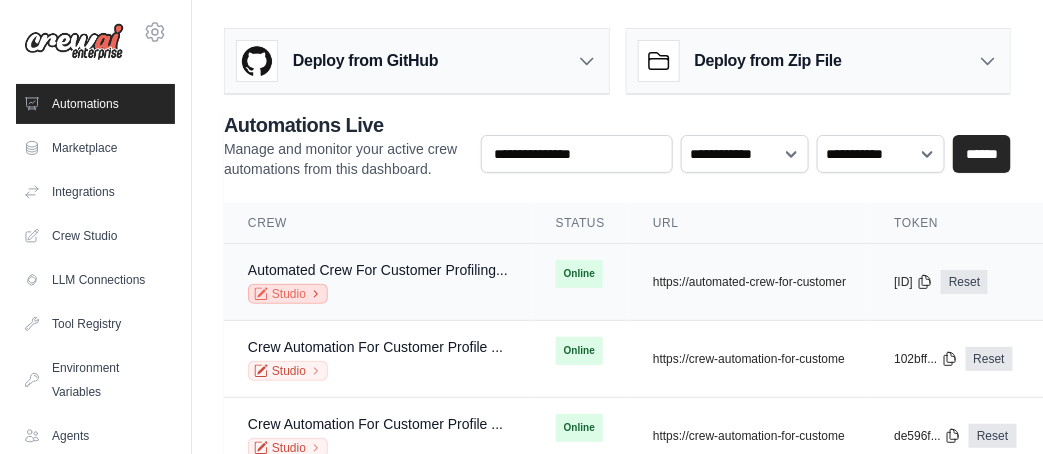 click 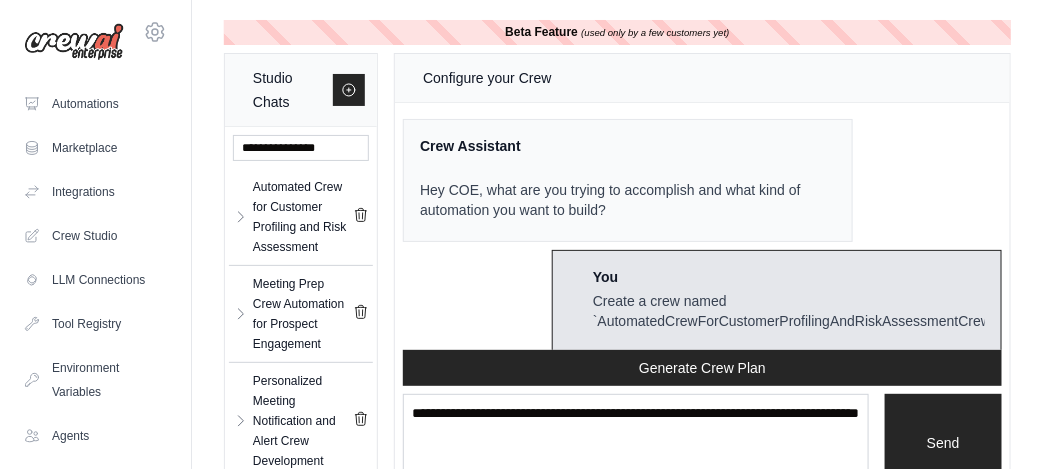 scroll, scrollTop: 5298, scrollLeft: 0, axis: vertical 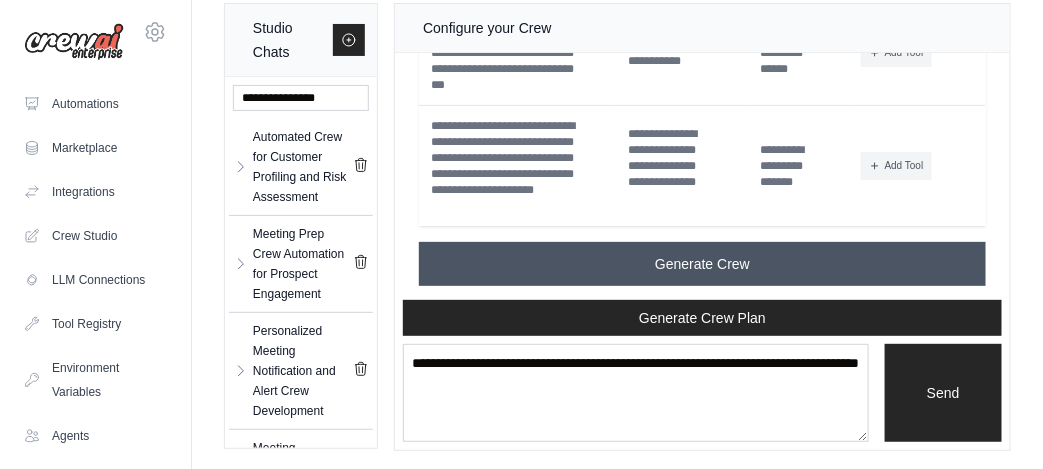 click on "Generate Crew" at bounding box center (702, 264) 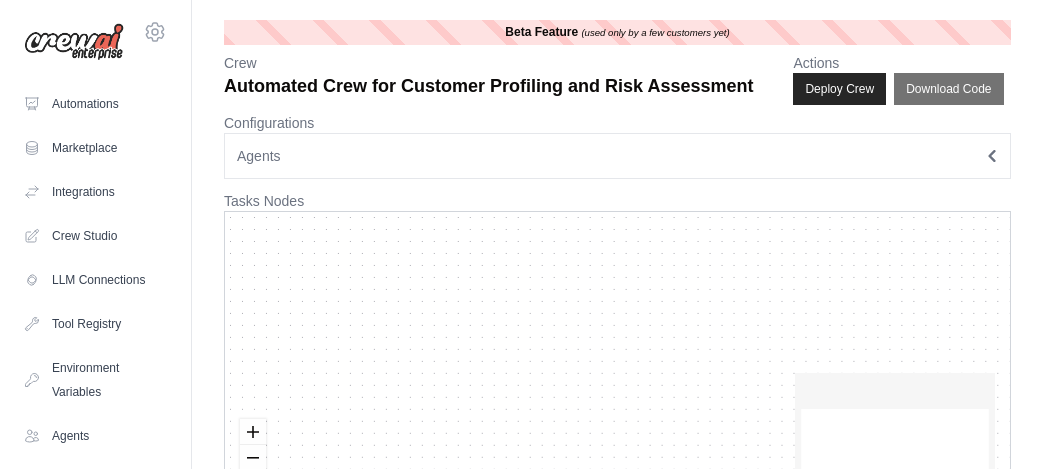 scroll, scrollTop: 0, scrollLeft: 0, axis: both 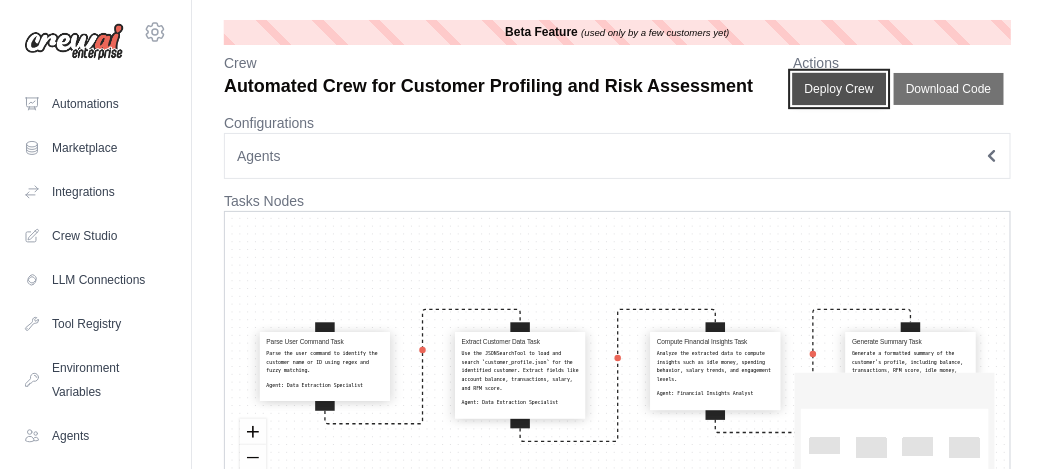 click on "Deploy Crew" at bounding box center [840, 89] 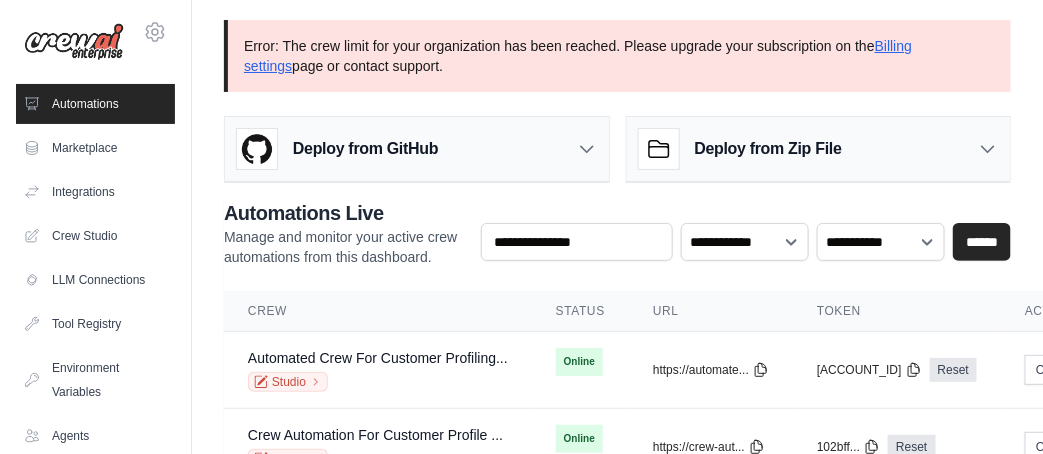 click on "Error: The crew limit for your organization has been reached. Please upgrade your subscription on the  Billing settings  page or contact support." at bounding box center [617, 56] 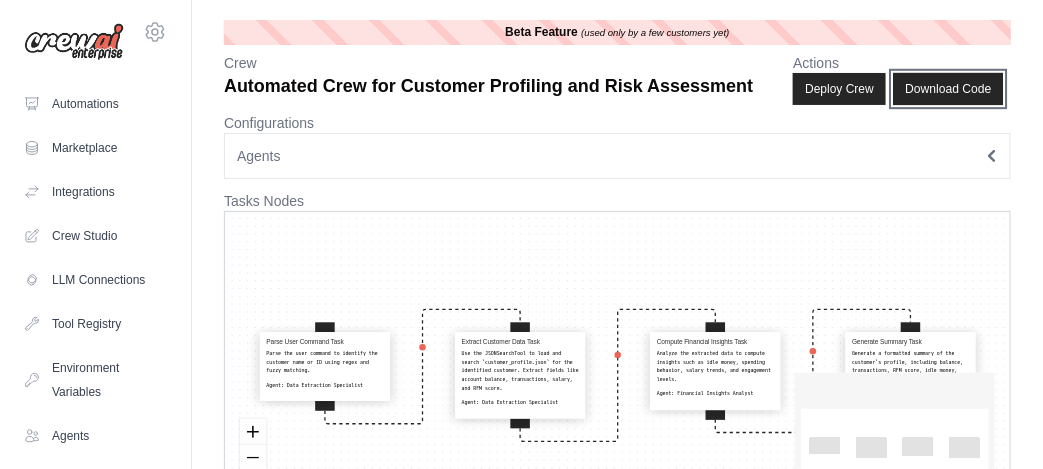 click on "Download Code" at bounding box center (949, 89) 